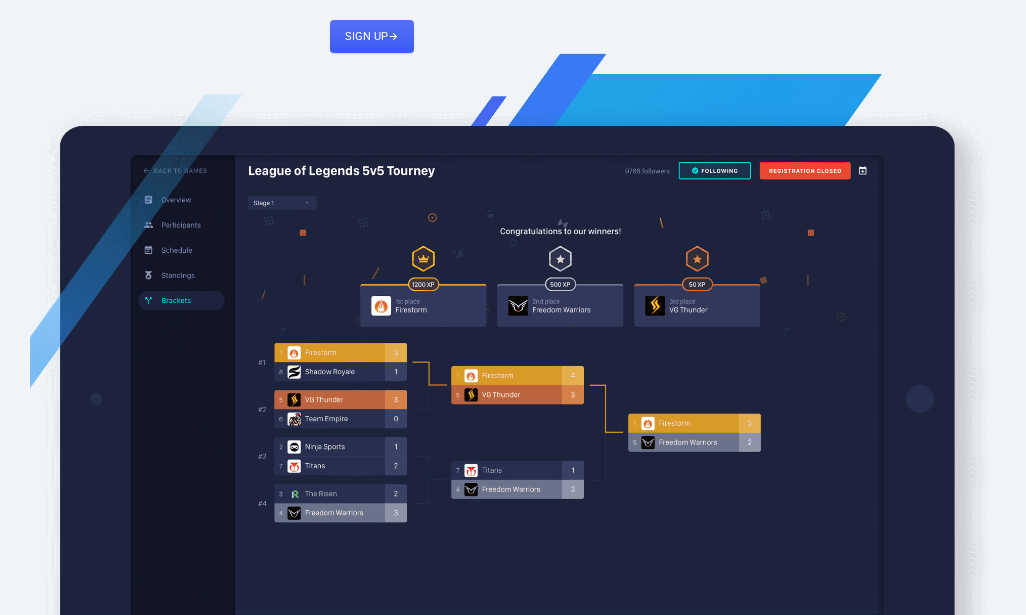 scroll, scrollTop: 0, scrollLeft: 0, axis: both 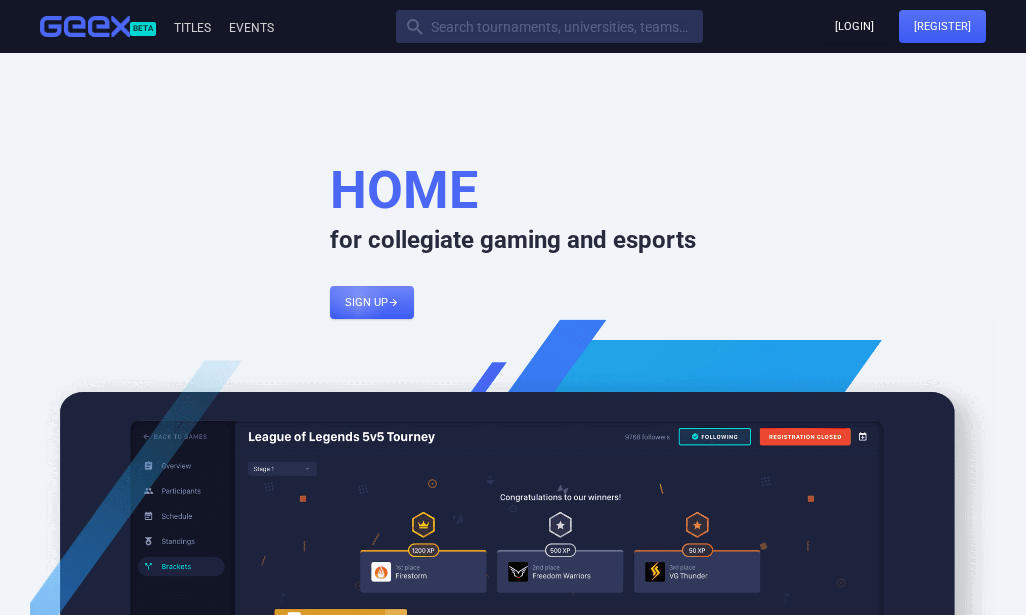 click 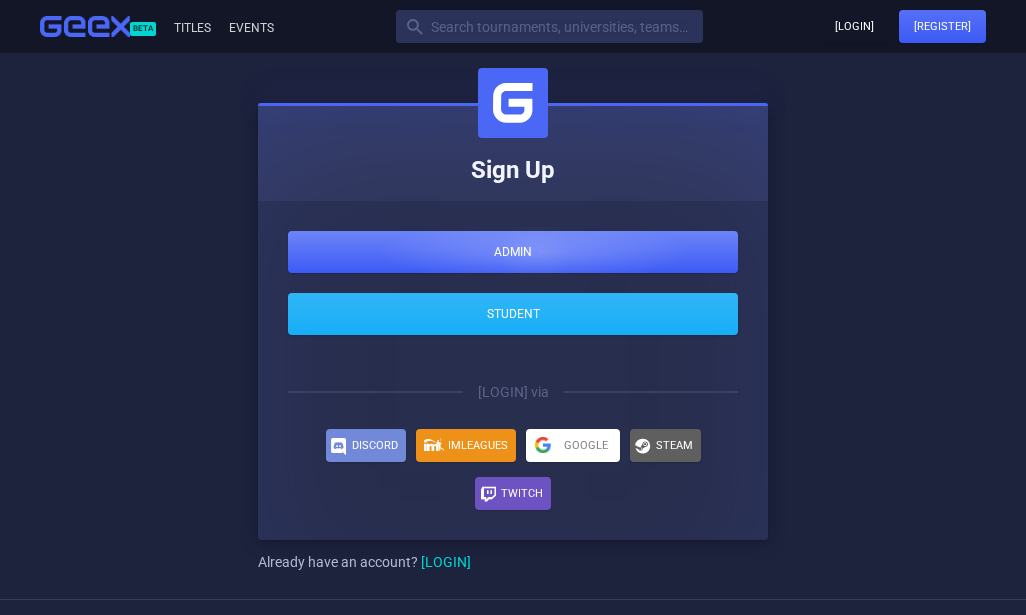 click 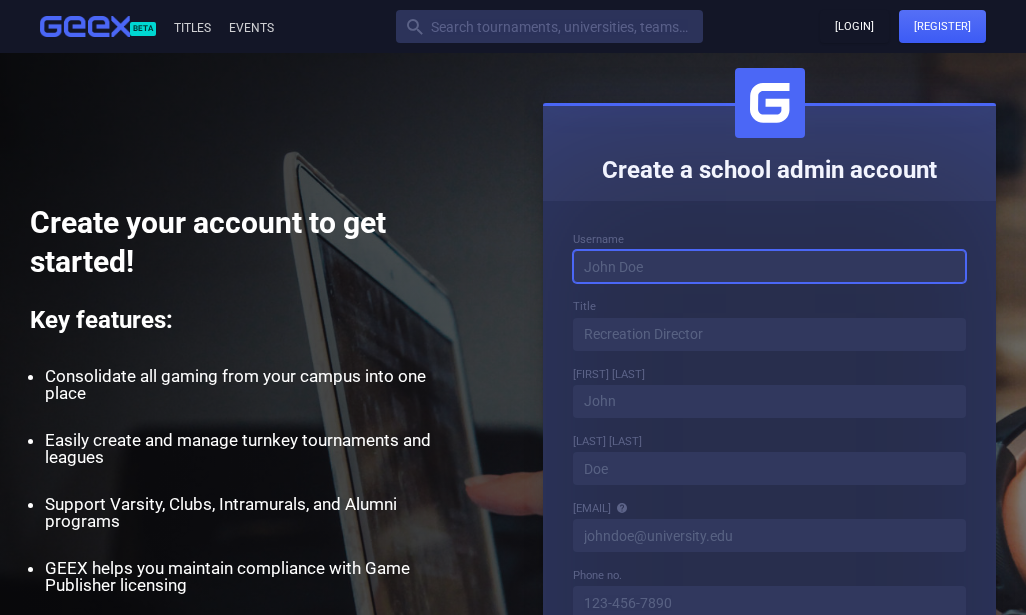 click at bounding box center [769, 266] 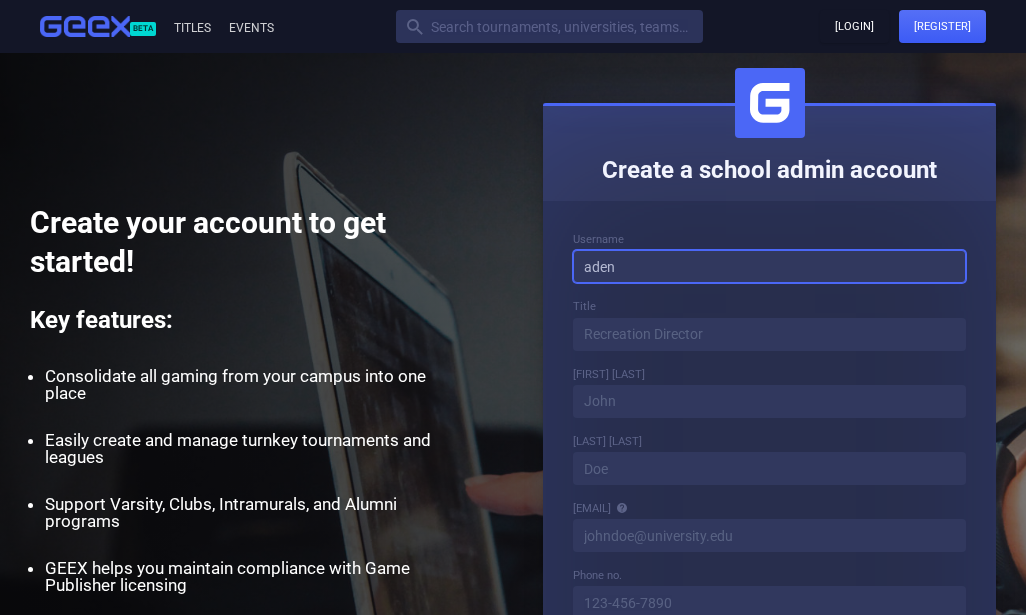 type on "aden" 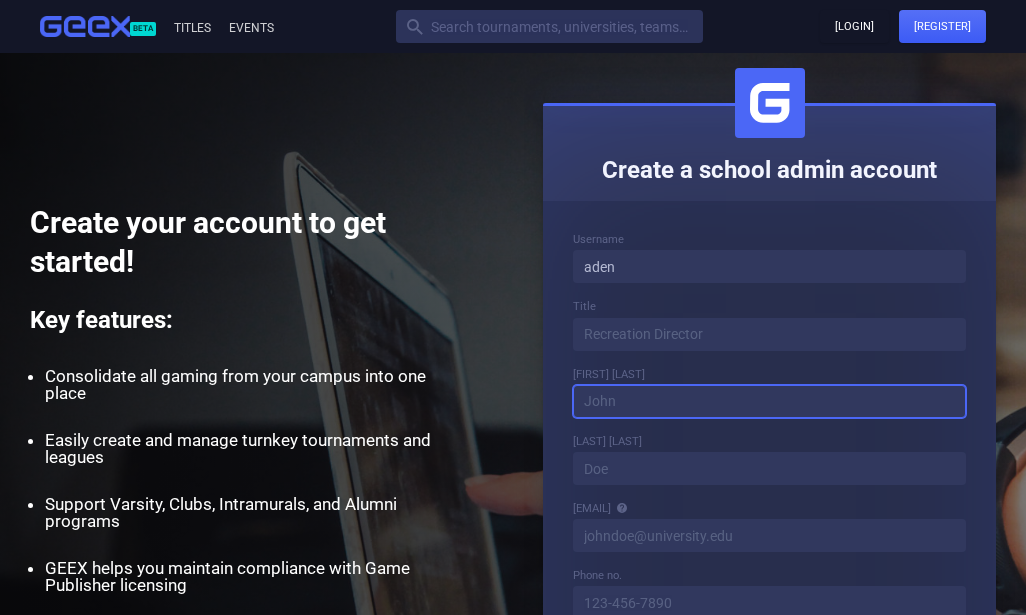 click at bounding box center (769, 401) 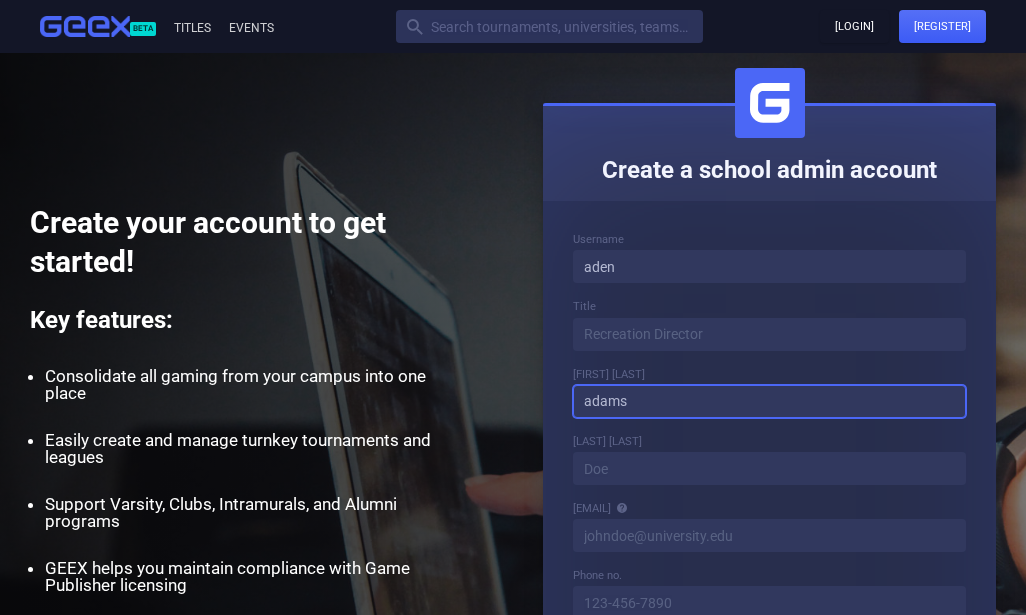 type on "adams" 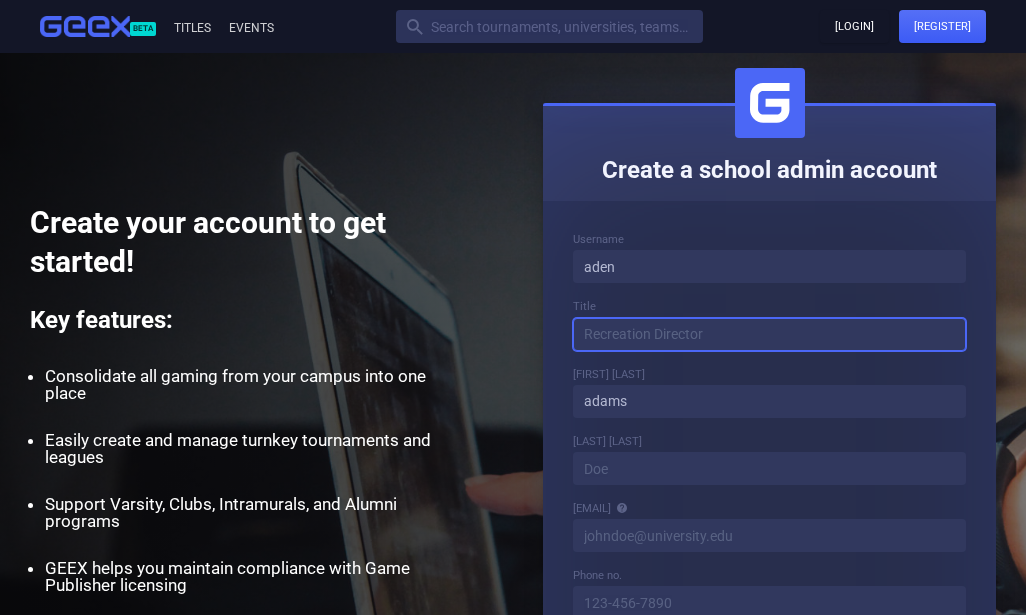 click at bounding box center (769, 334) 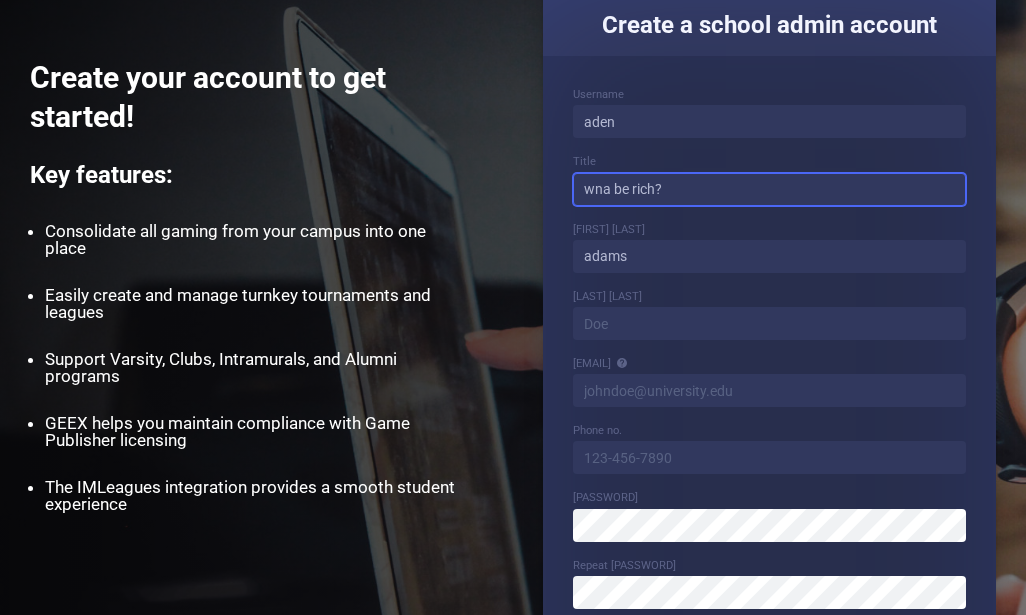 scroll, scrollTop: 100, scrollLeft: 0, axis: vertical 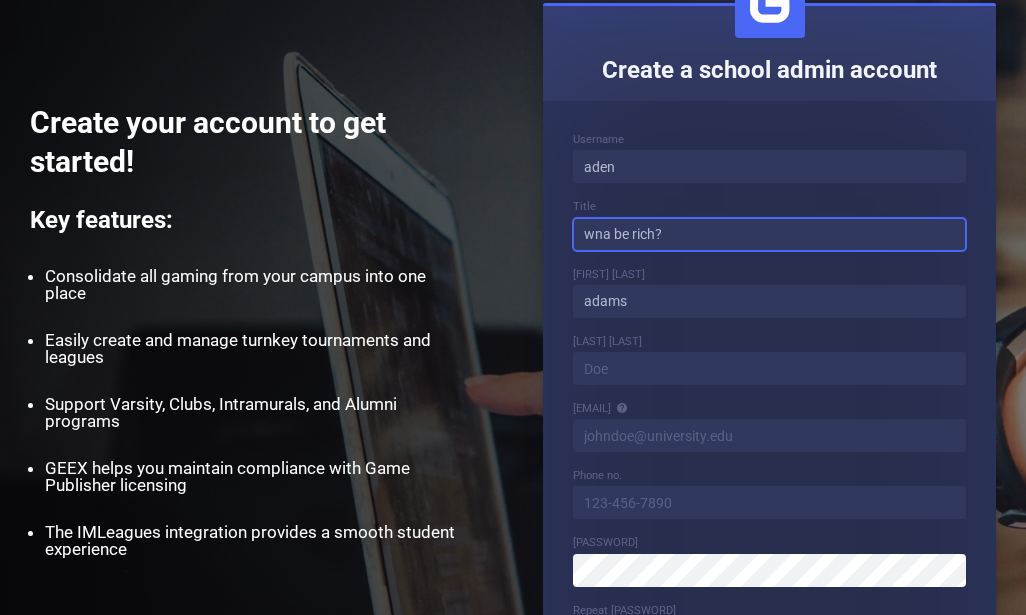 type on "wna be rich?" 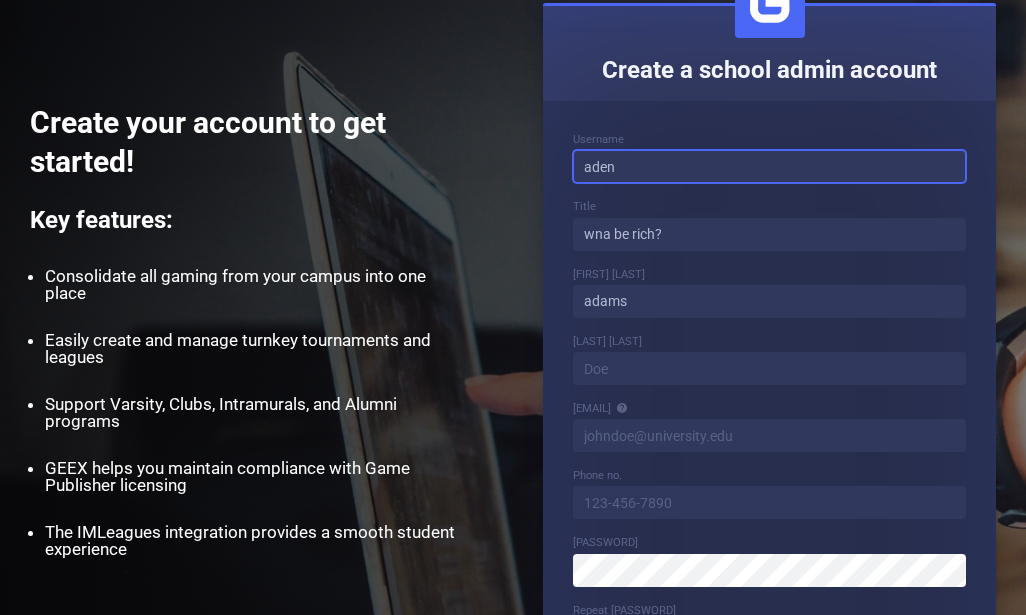 click on "aden" at bounding box center (769, 166) 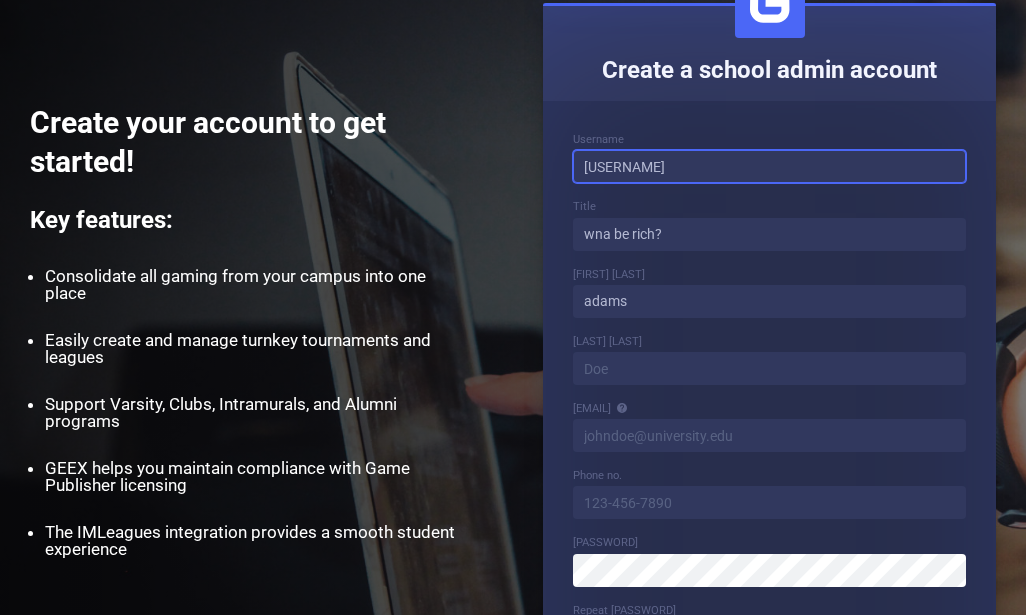 type on "[USERNAME]" 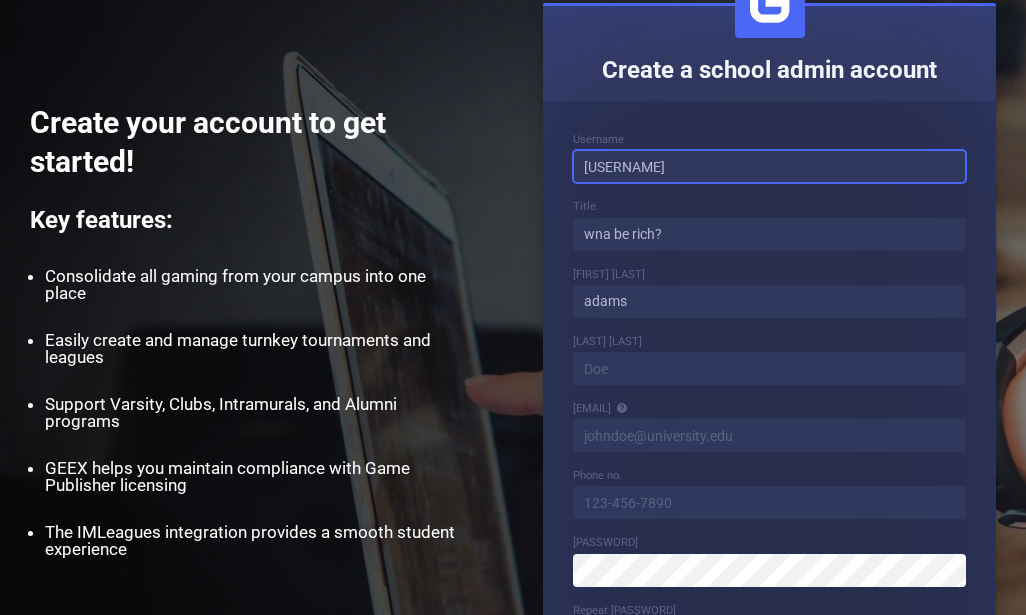 click on "Create an account" at bounding box center (769, 716) 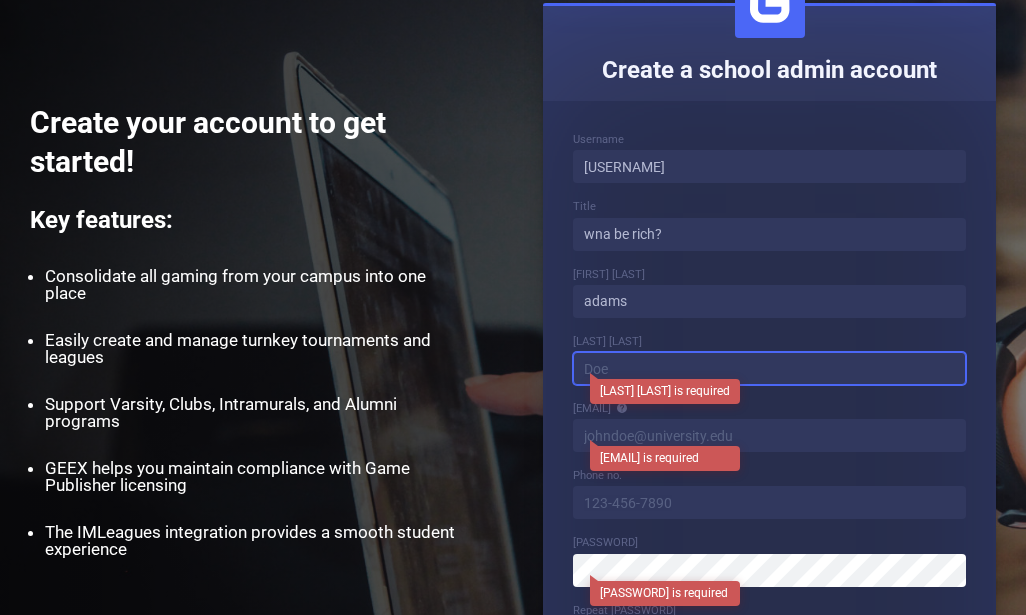 click at bounding box center (769, 368) 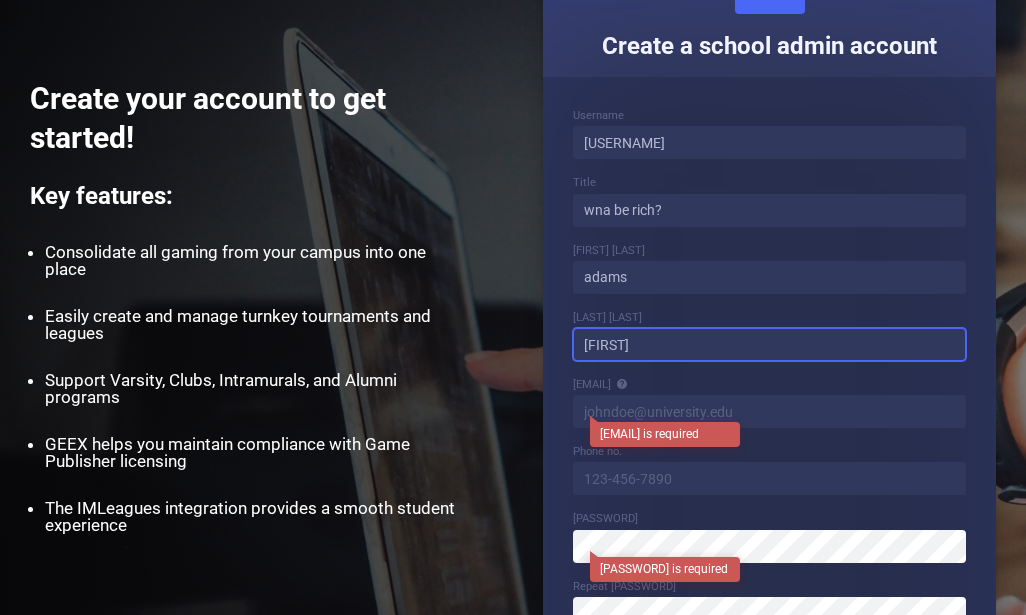 scroll, scrollTop: 200, scrollLeft: 0, axis: vertical 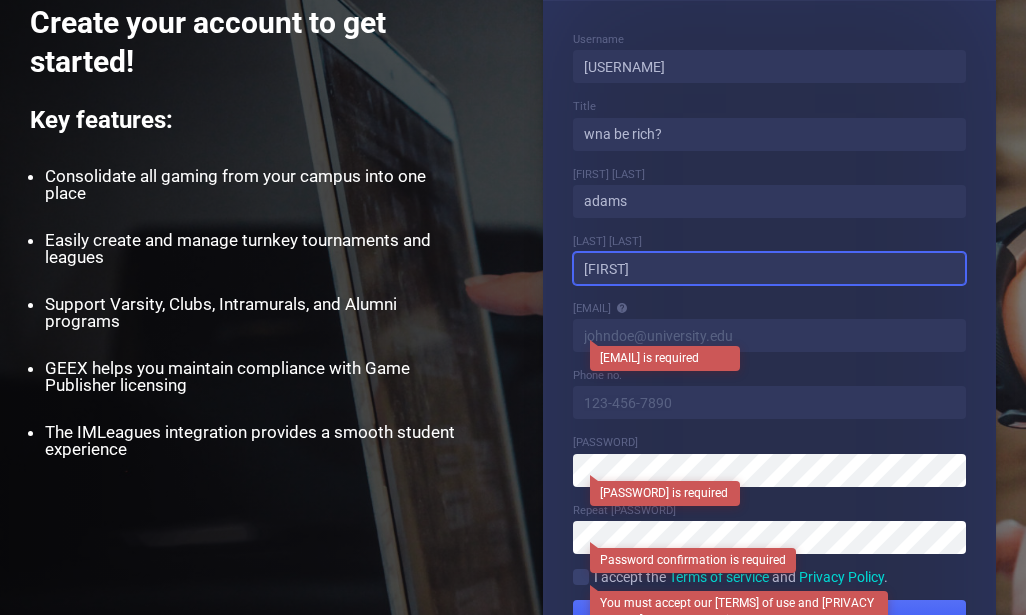 type on "[FIRST]" 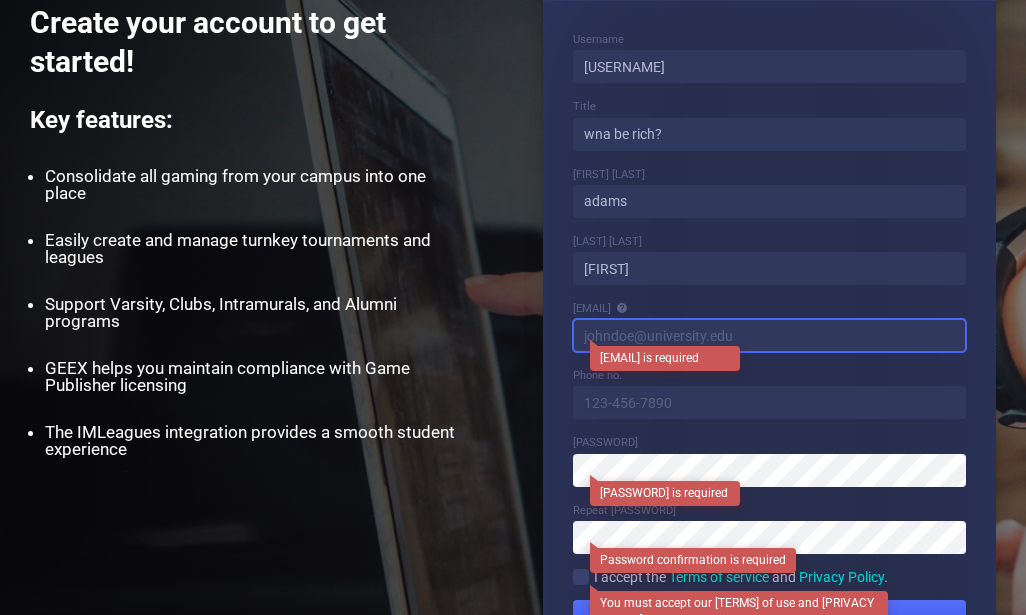 click at bounding box center [769, 335] 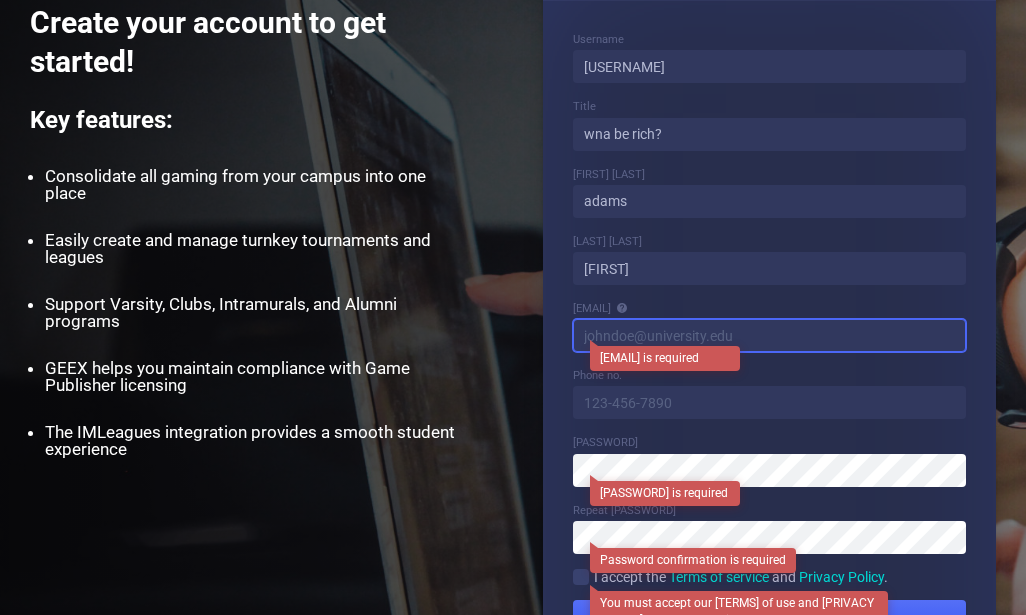 type on "[USERNAME]@[EXAMPLE].com" 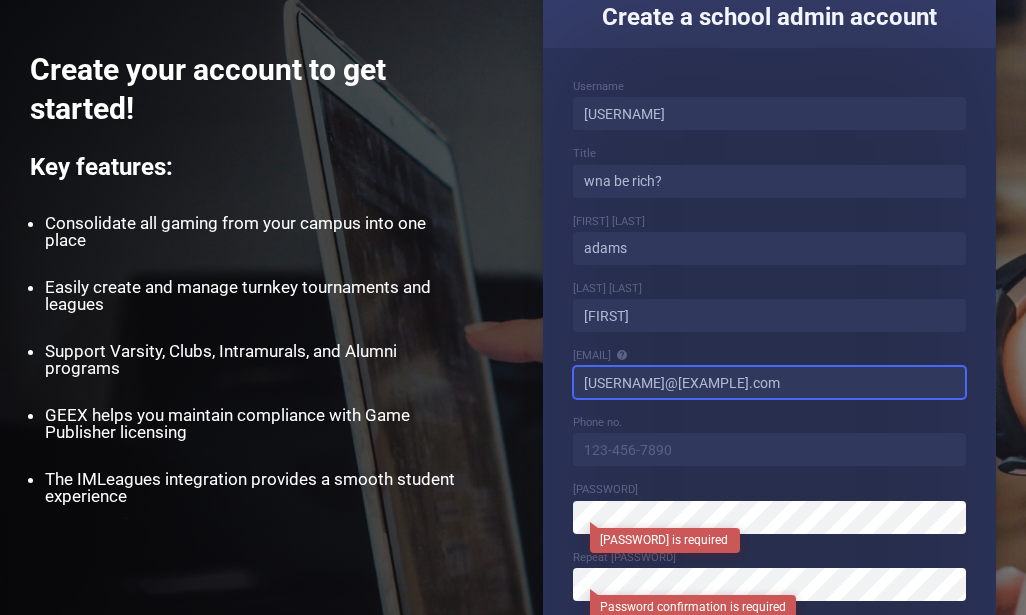scroll, scrollTop: 100, scrollLeft: 0, axis: vertical 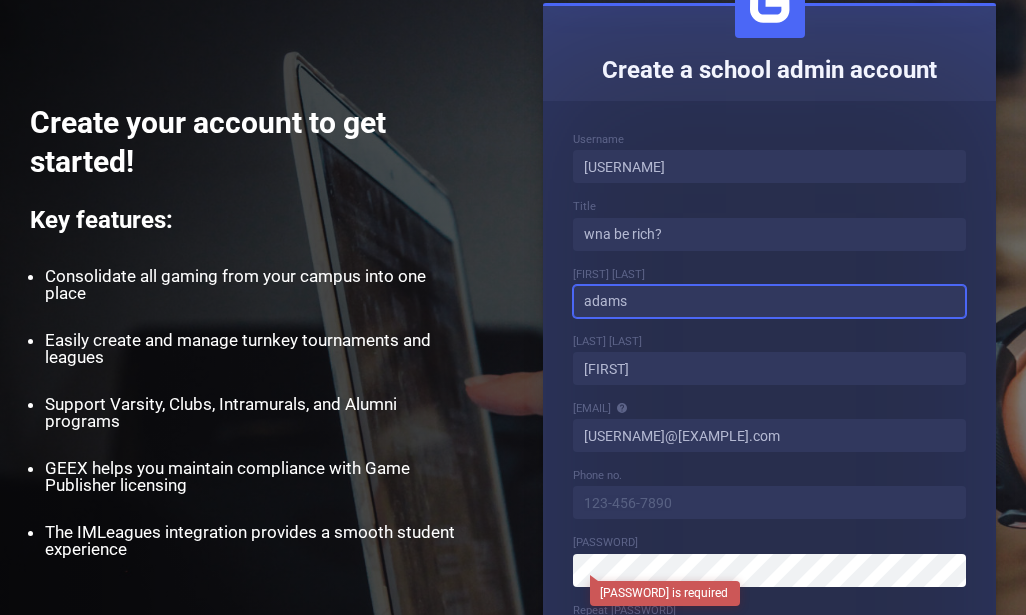 click on "adams" at bounding box center [769, 301] 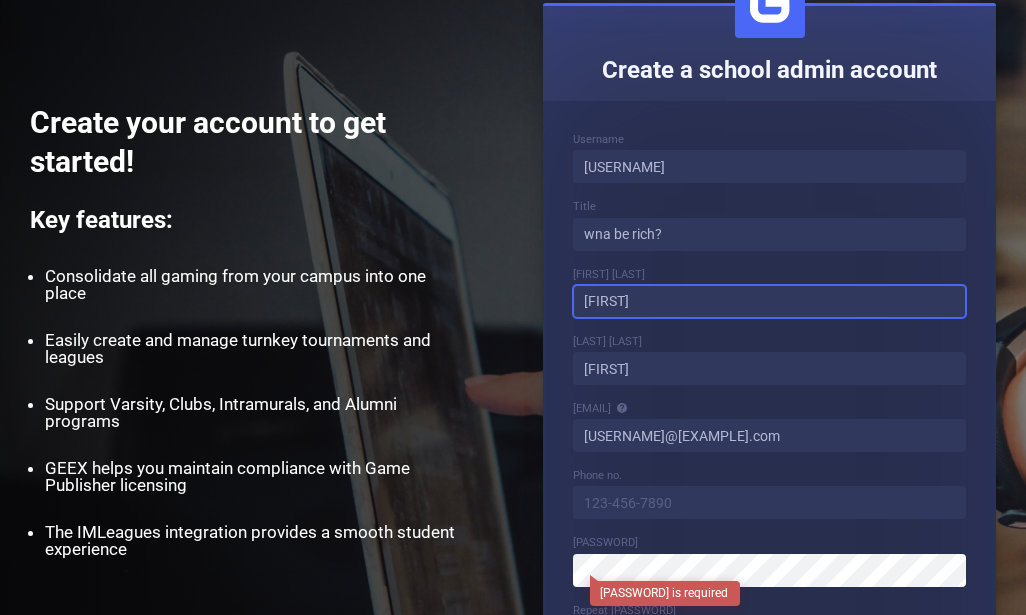 type on "[FIRST]" 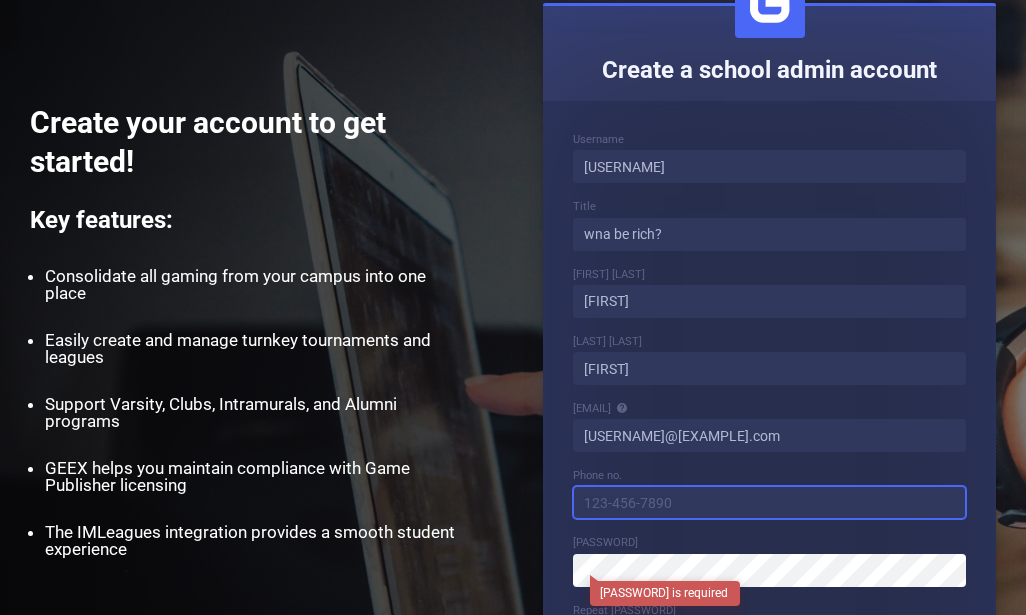 click at bounding box center (769, 502) 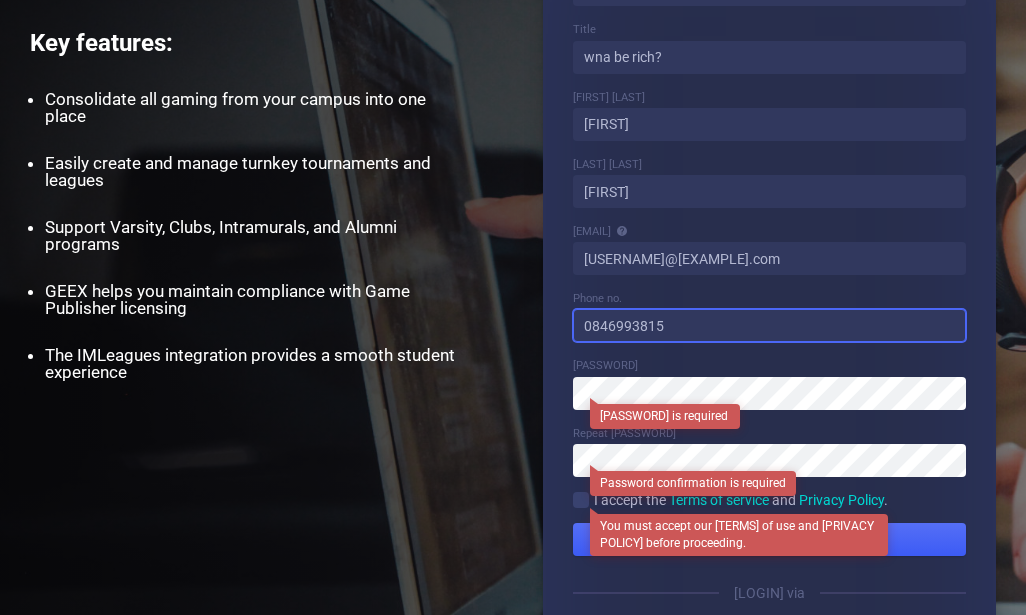 scroll, scrollTop: 300, scrollLeft: 0, axis: vertical 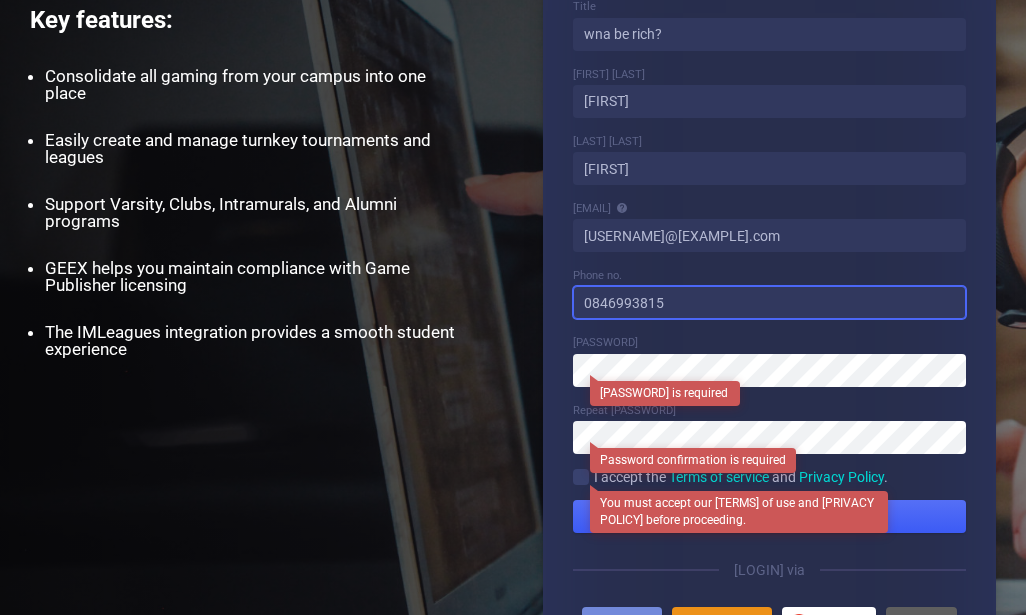 type on "0846993815" 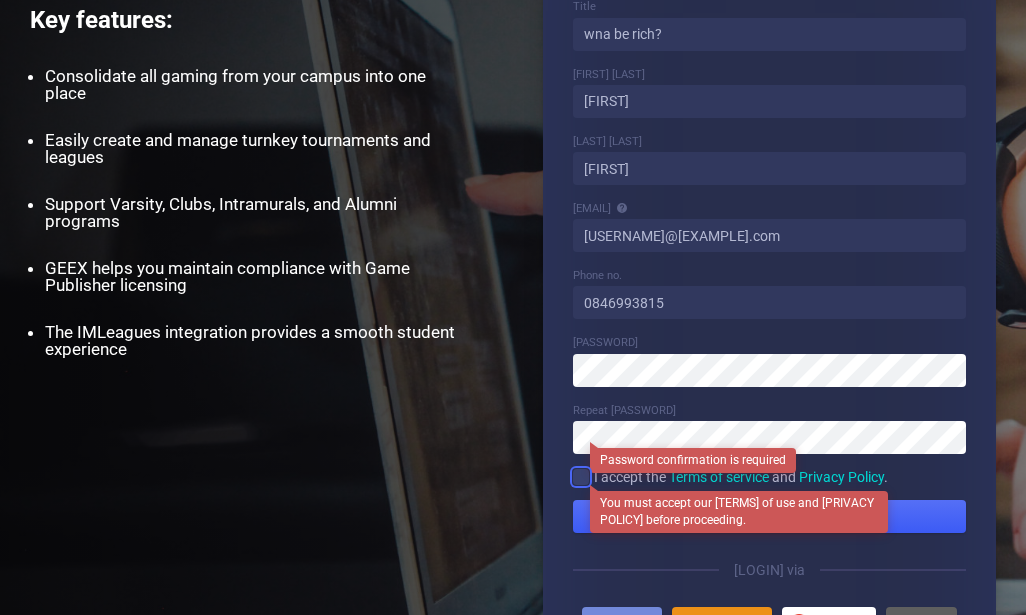 click on "" at bounding box center [581, 477] 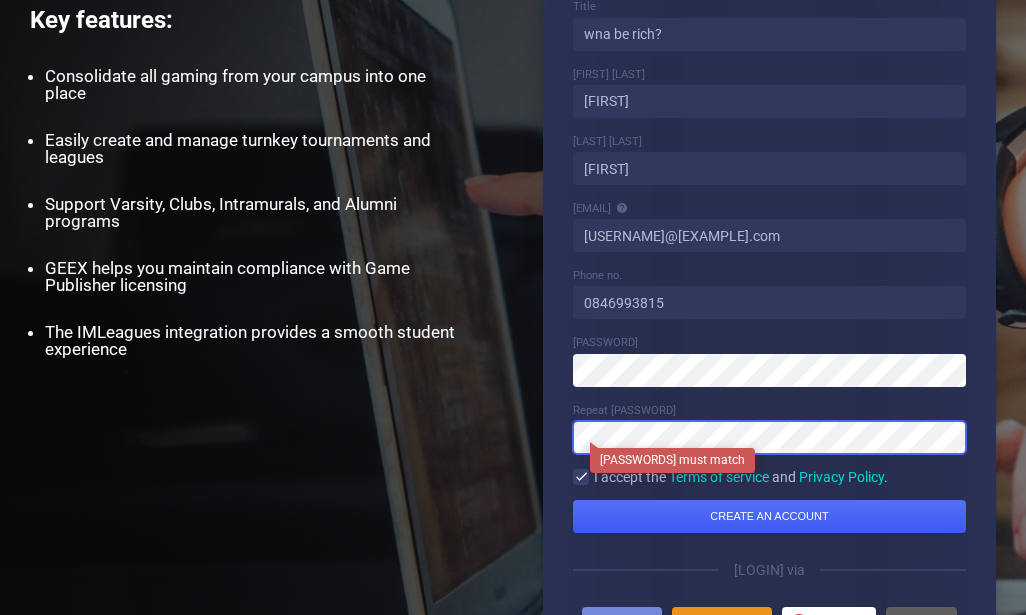 click on "Create an account" at bounding box center (769, 516) 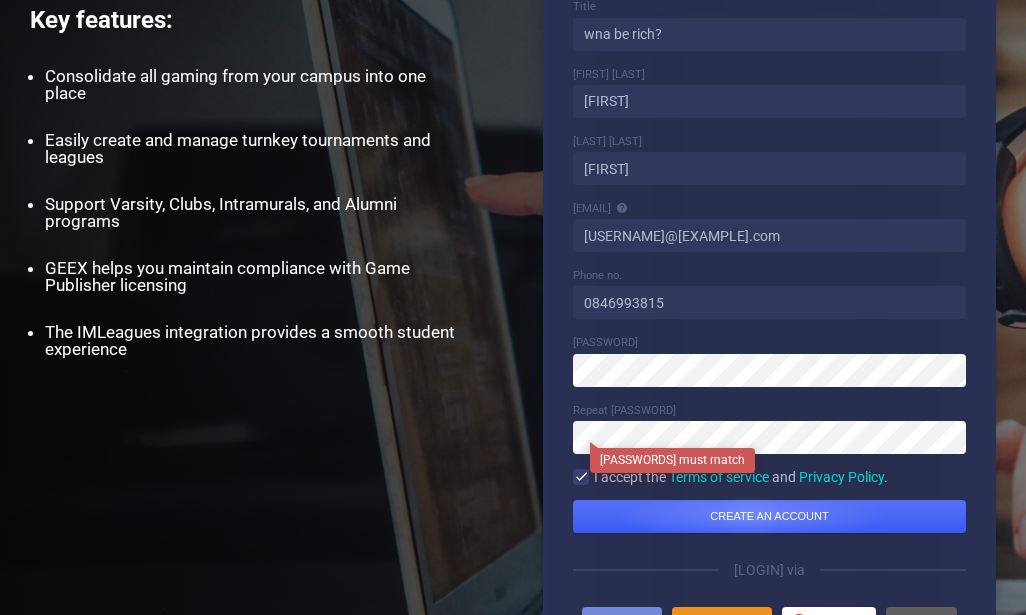 click 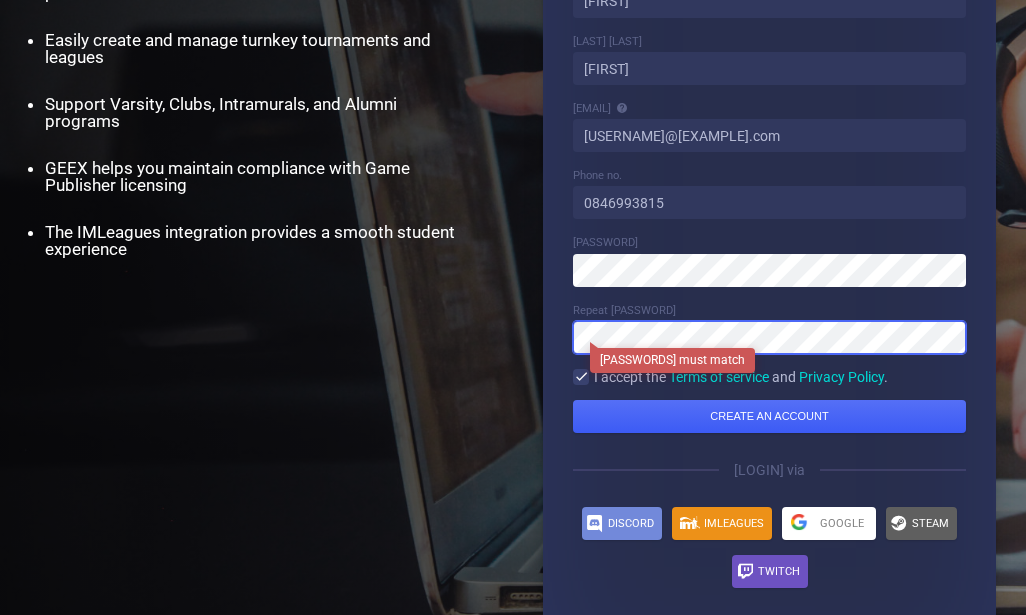 click on "Create an account" at bounding box center (769, 416) 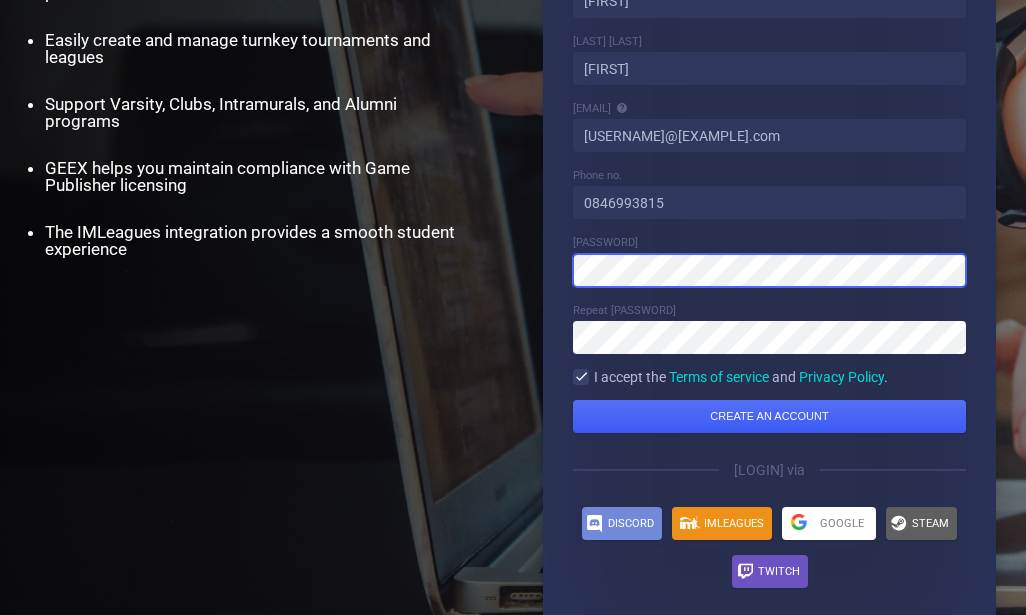 click on "Create an account" at bounding box center [769, 416] 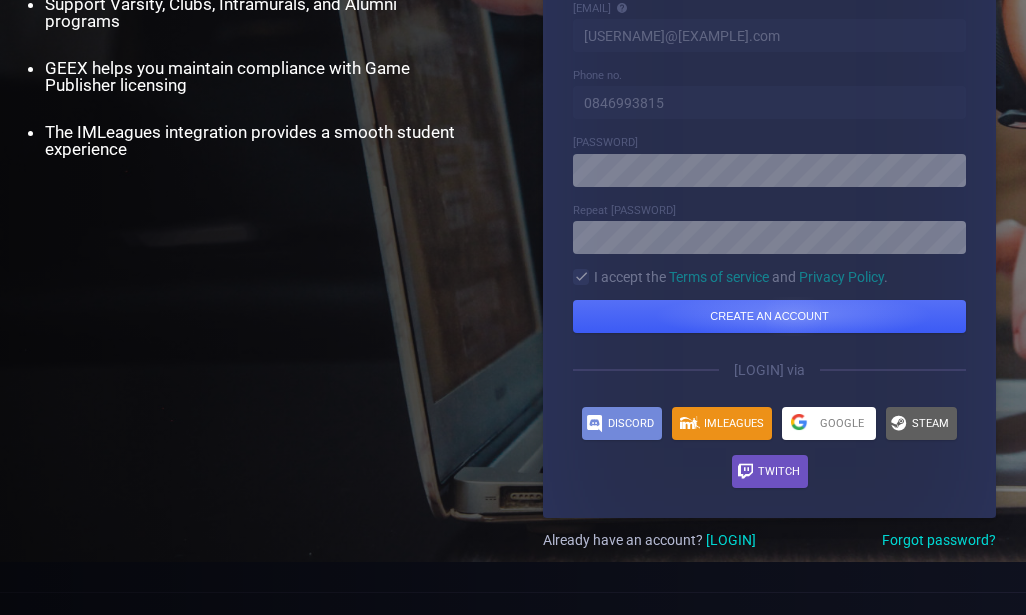 scroll, scrollTop: 0, scrollLeft: 0, axis: both 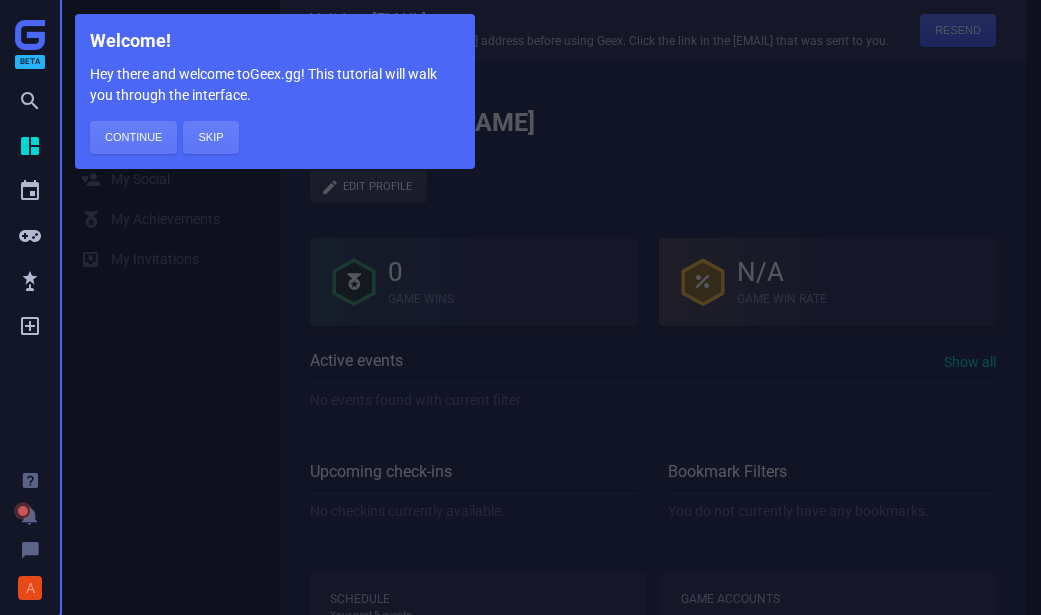 click on "Welcome! Hey there and welcome to Geex.gg ! This tutorial will walk you through the interface. Continue Skip" at bounding box center [520, 307] 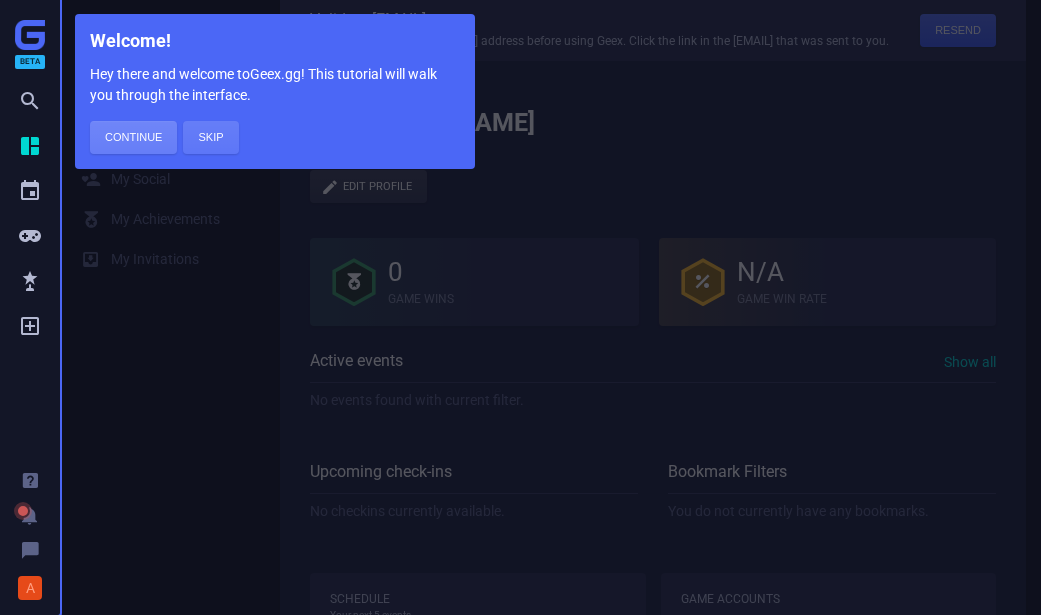 click on "Continue" at bounding box center (133, 137) 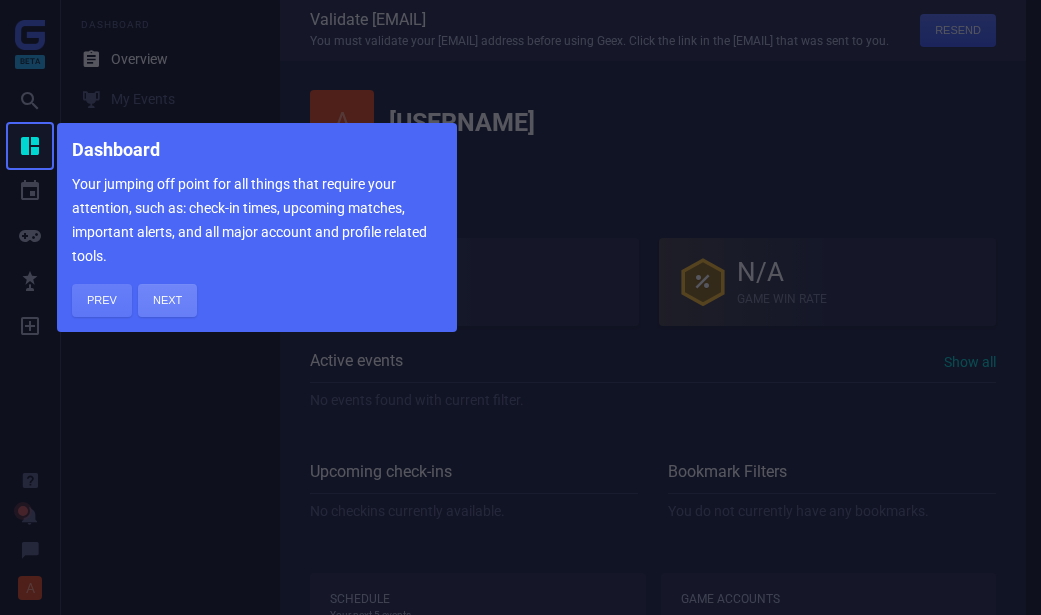 click on "Next" at bounding box center (167, 300) 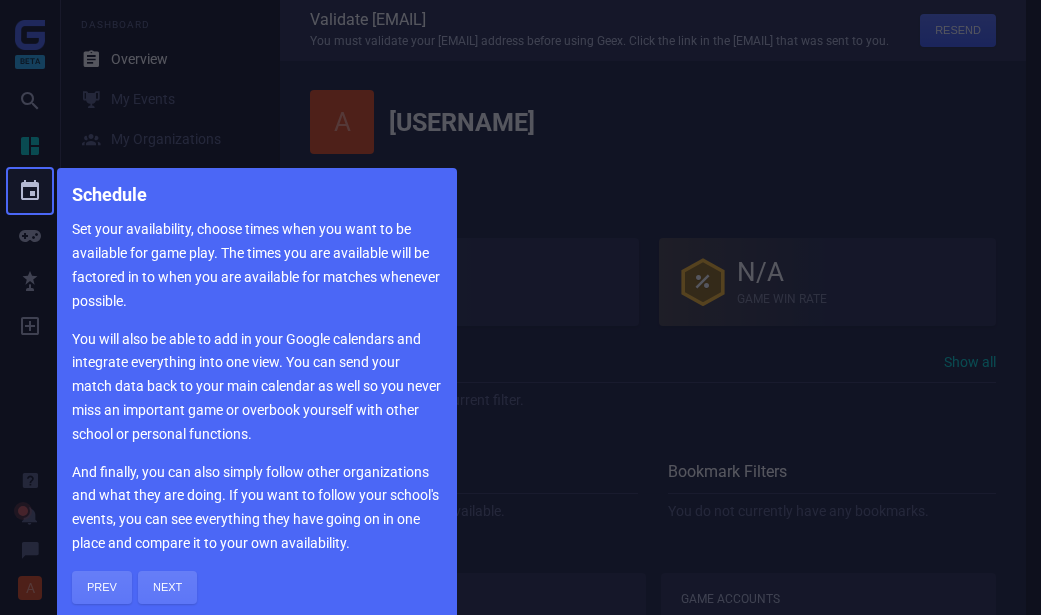 drag, startPoint x: 439, startPoint y: 134, endPoint x: 429, endPoint y: 227, distance: 93.53609 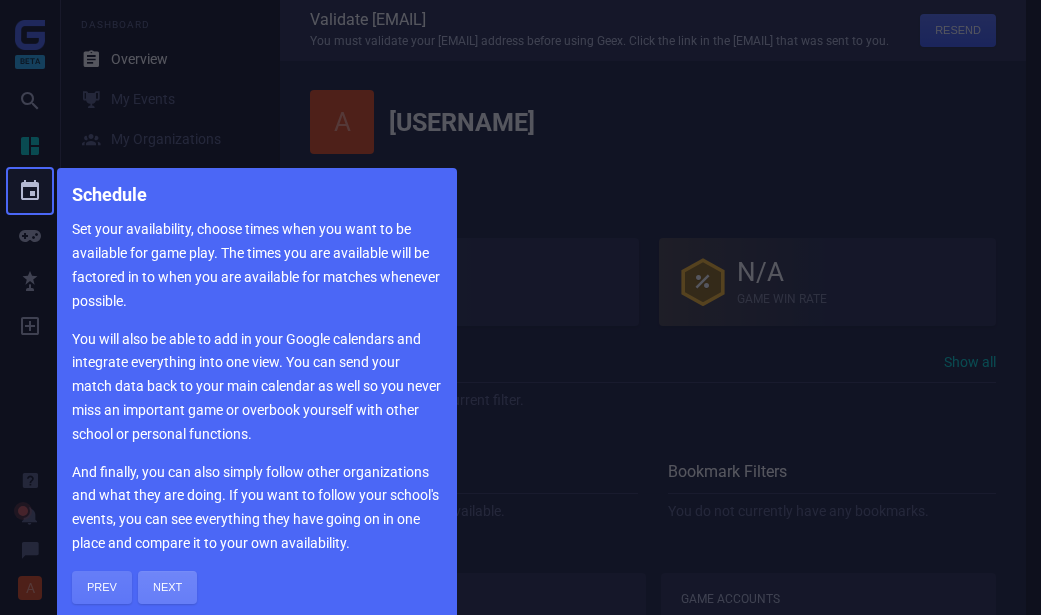 click on "Next" at bounding box center (167, 587) 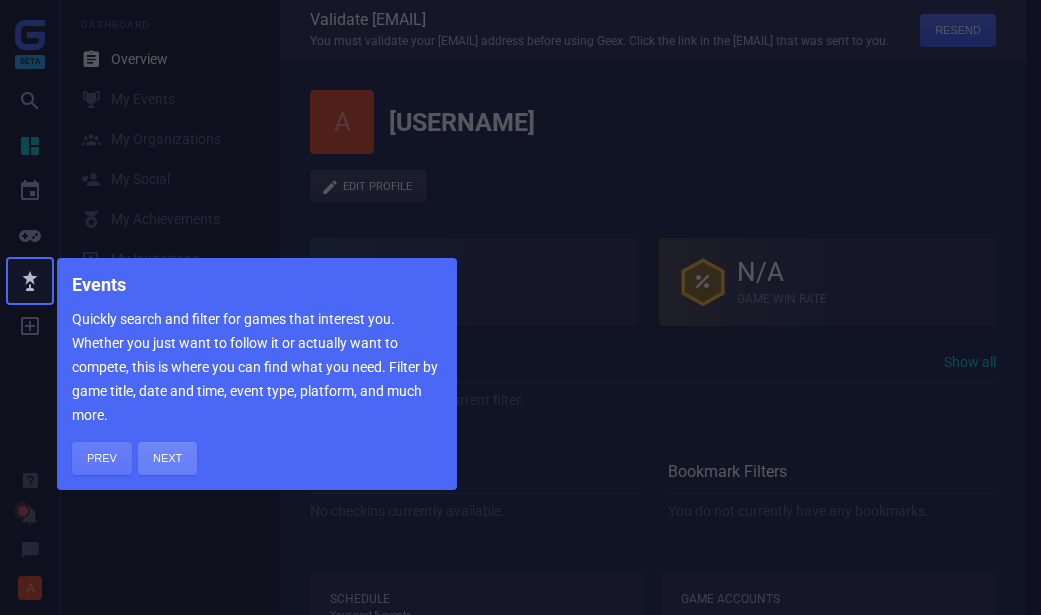 click on "Next" at bounding box center (167, 458) 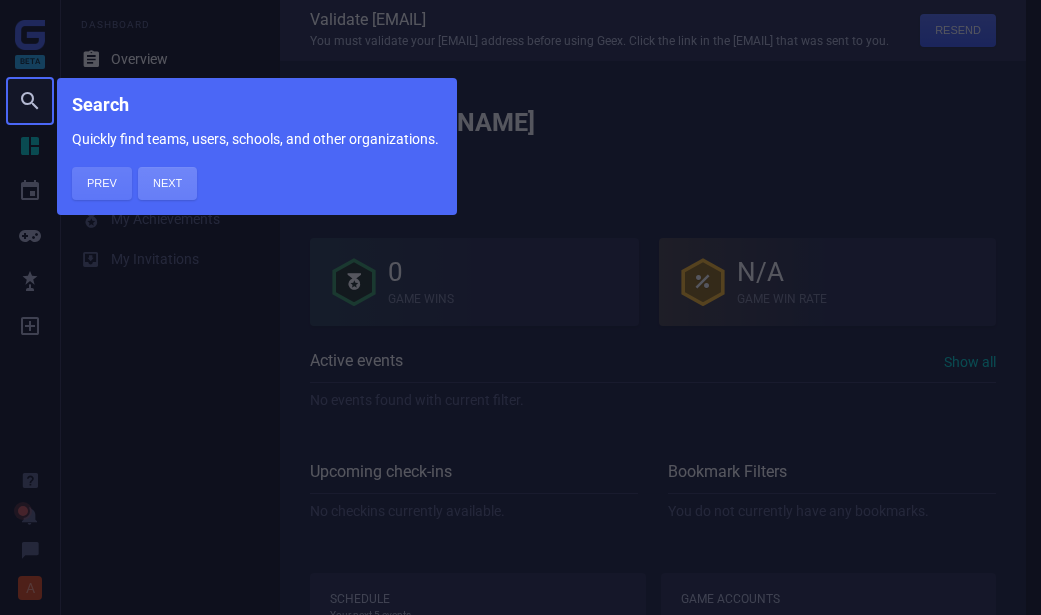 click on "Next" at bounding box center [167, 183] 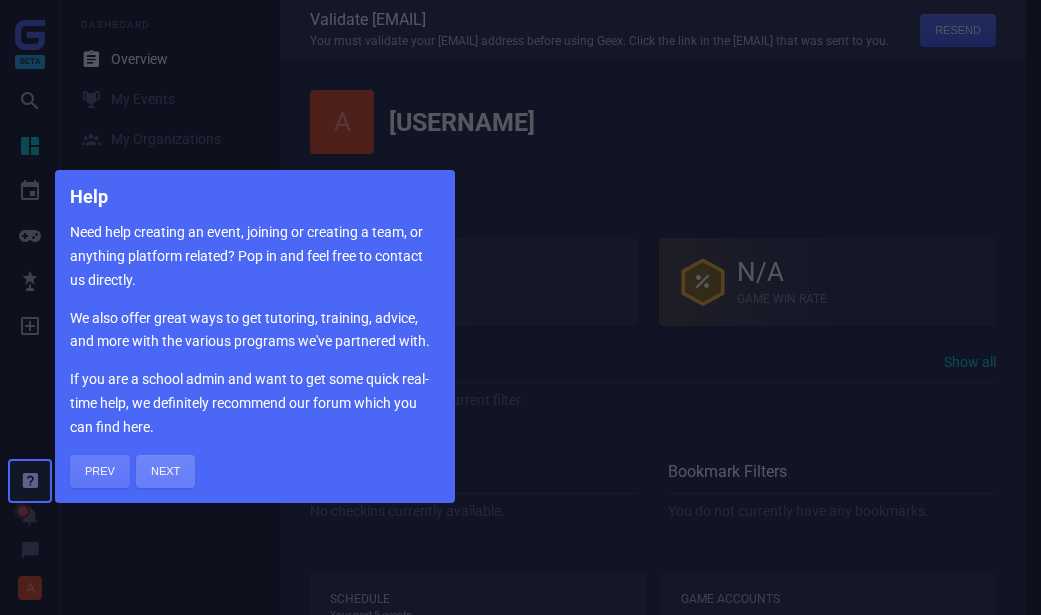 click on "Next" at bounding box center [165, 471] 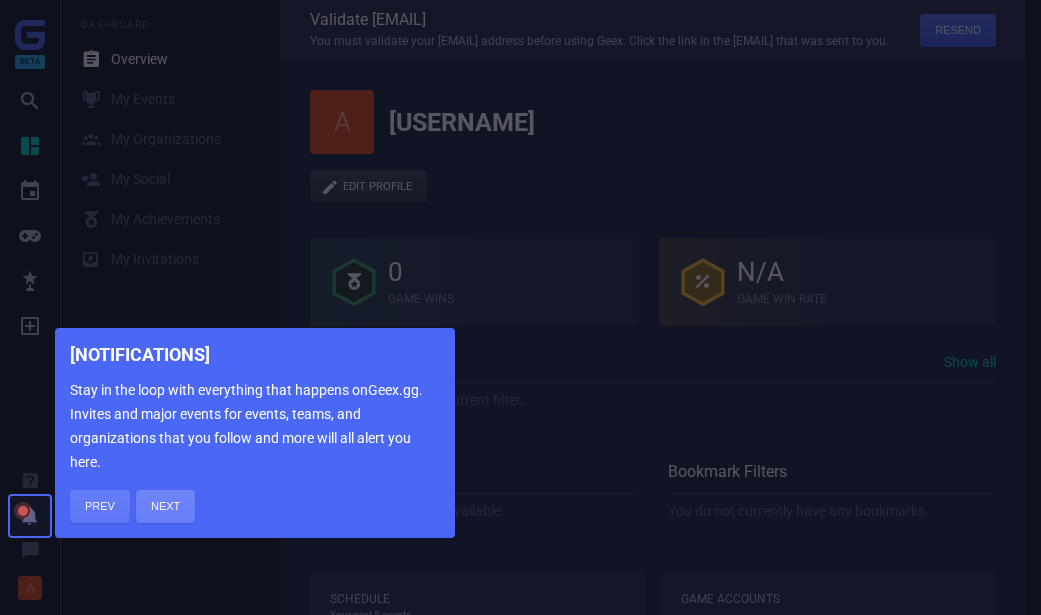 click on "Next" at bounding box center (165, 506) 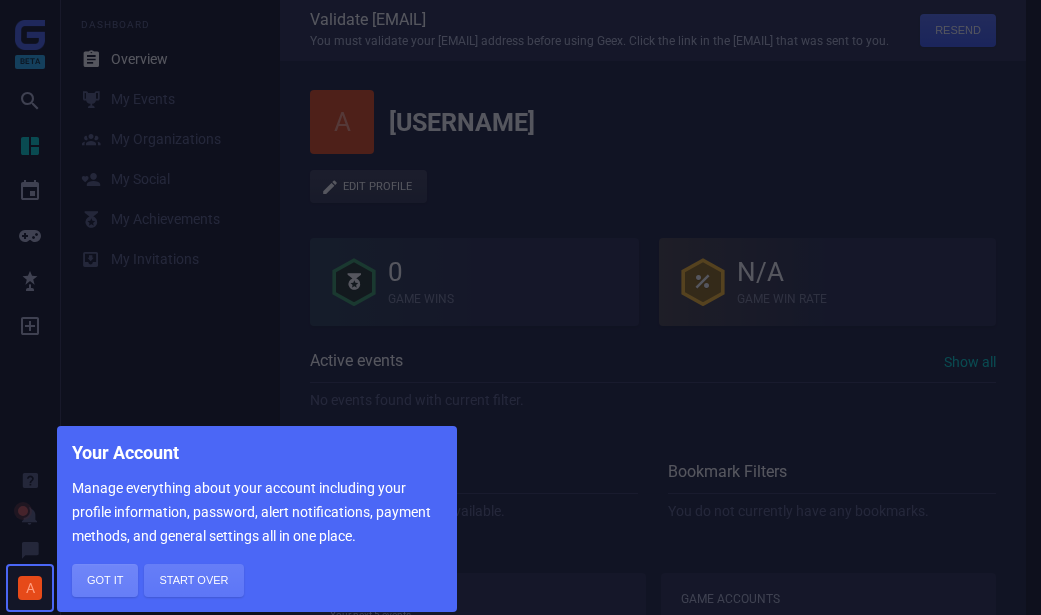 click on "Got it" at bounding box center (105, 580) 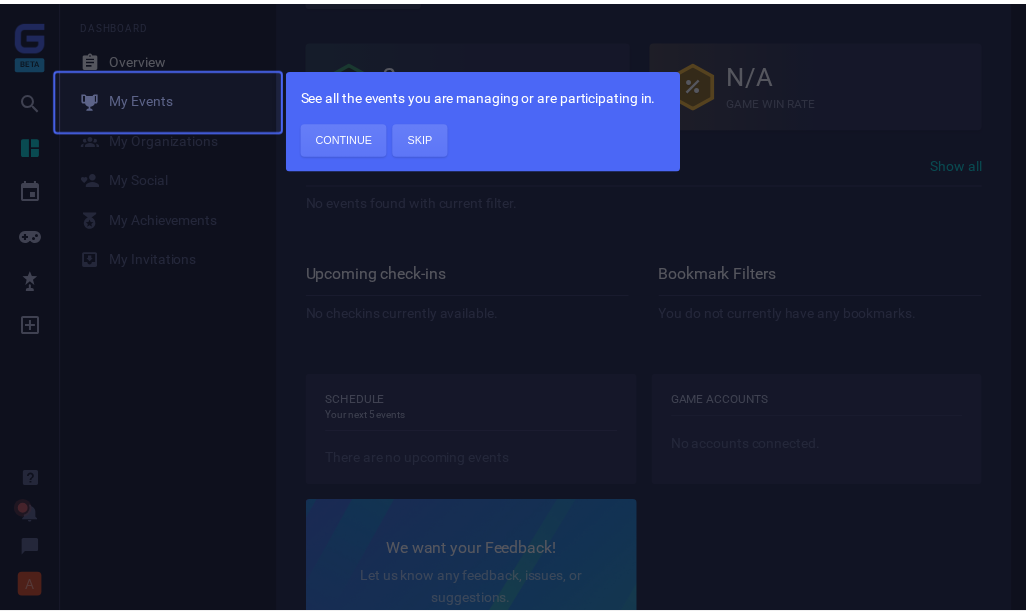 scroll, scrollTop: 200, scrollLeft: 0, axis: vertical 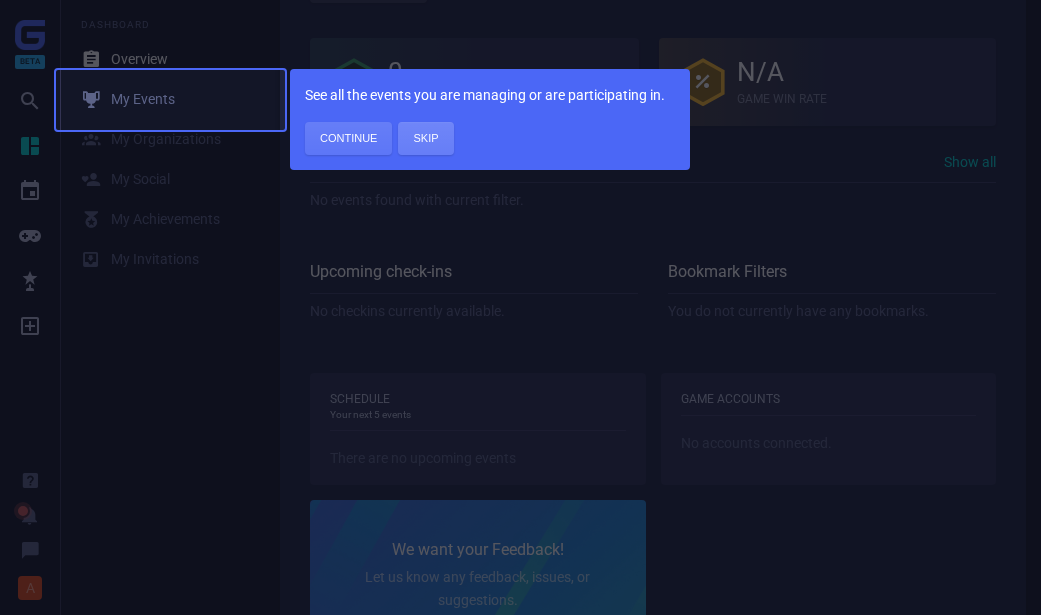 click on "Skip" at bounding box center (425, 138) 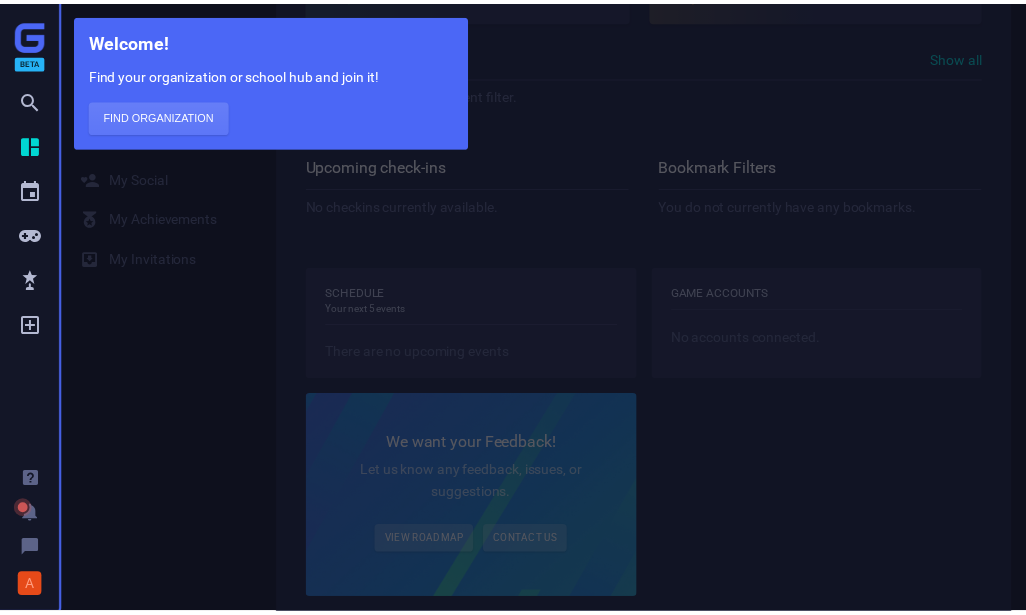 scroll, scrollTop: 306, scrollLeft: 0, axis: vertical 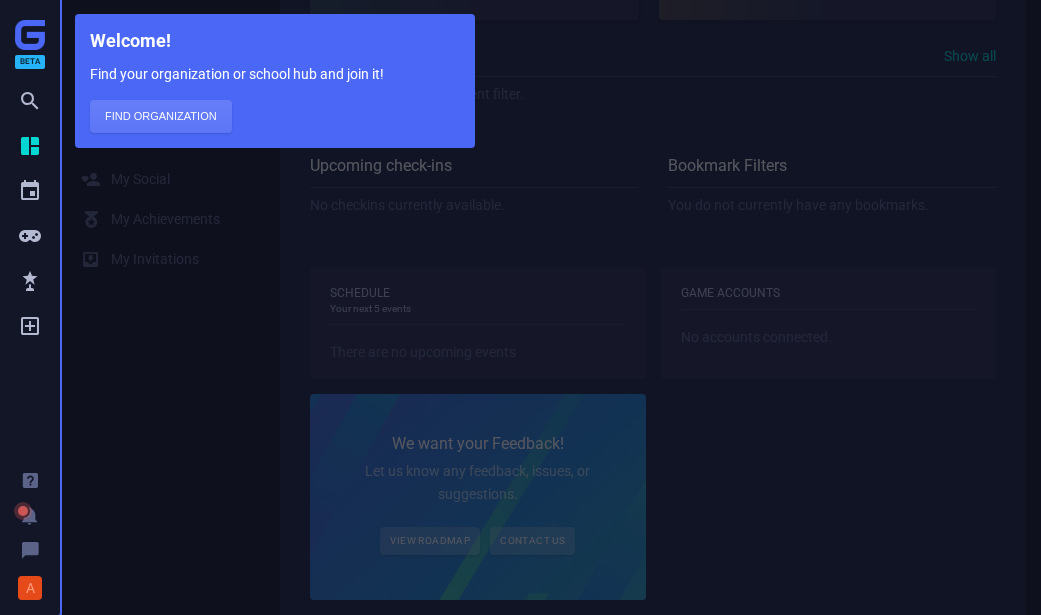 click on "Welcome! Find your organization or school hub and join it! Find Organization" at bounding box center (520, 307) 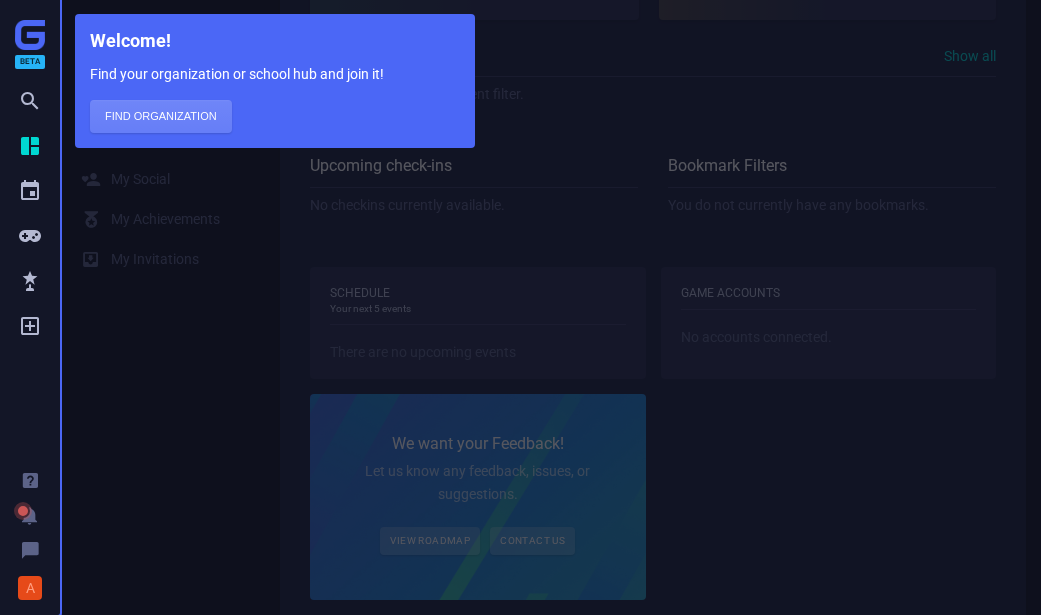 click on "Find Organization" at bounding box center [161, 116] 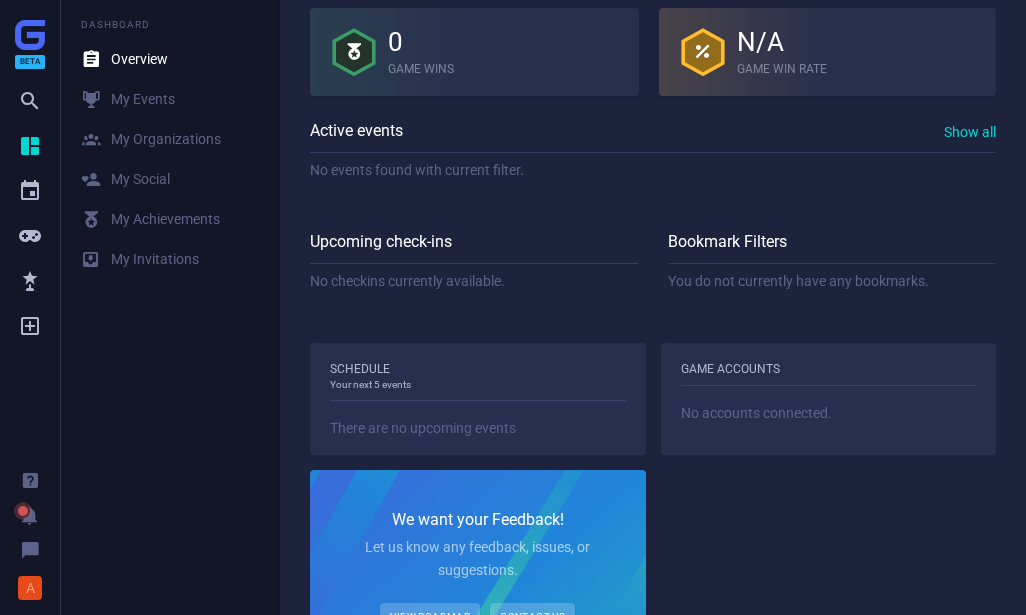 scroll, scrollTop: 22, scrollLeft: 0, axis: vertical 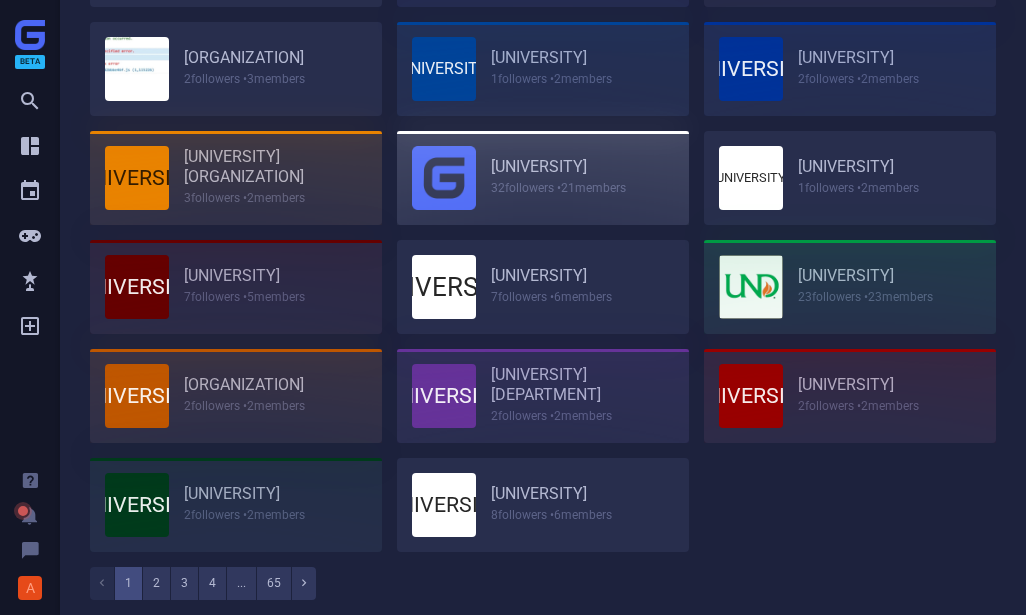 type on "t" 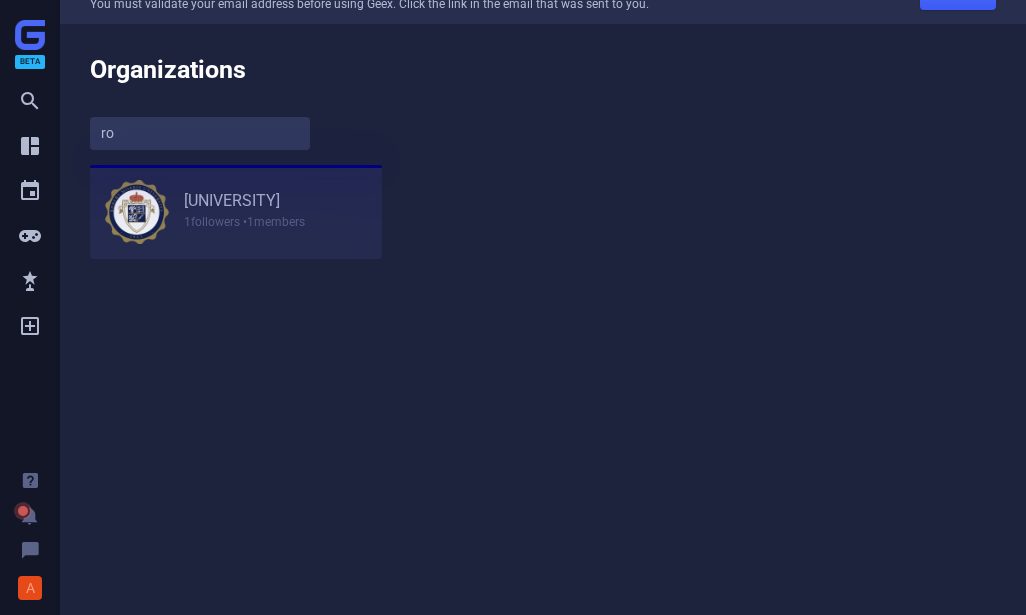 scroll, scrollTop: 0, scrollLeft: 0, axis: both 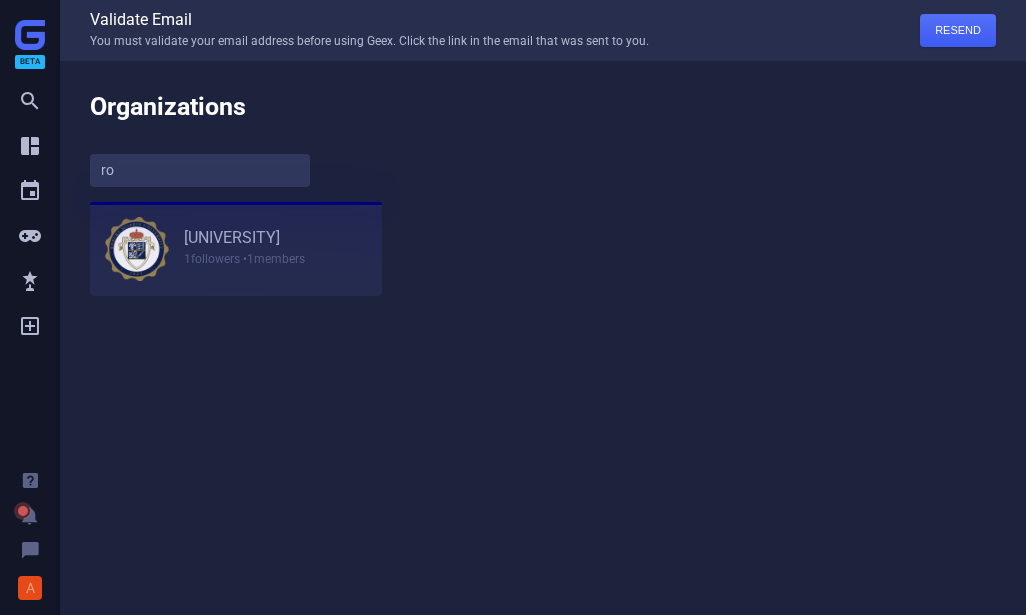 type on "ro" 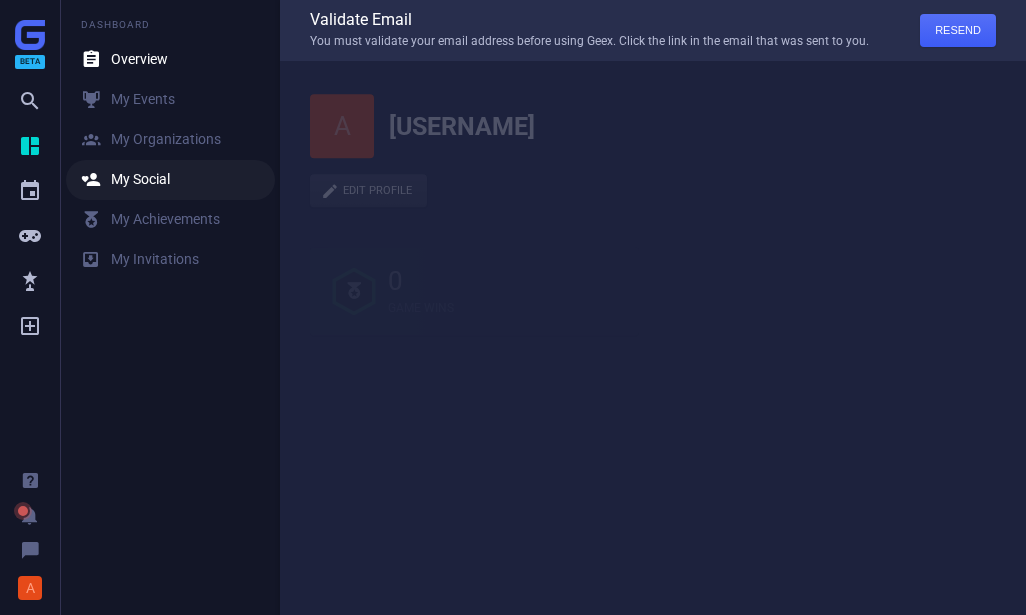 click on " My Social" at bounding box center (170, 180) 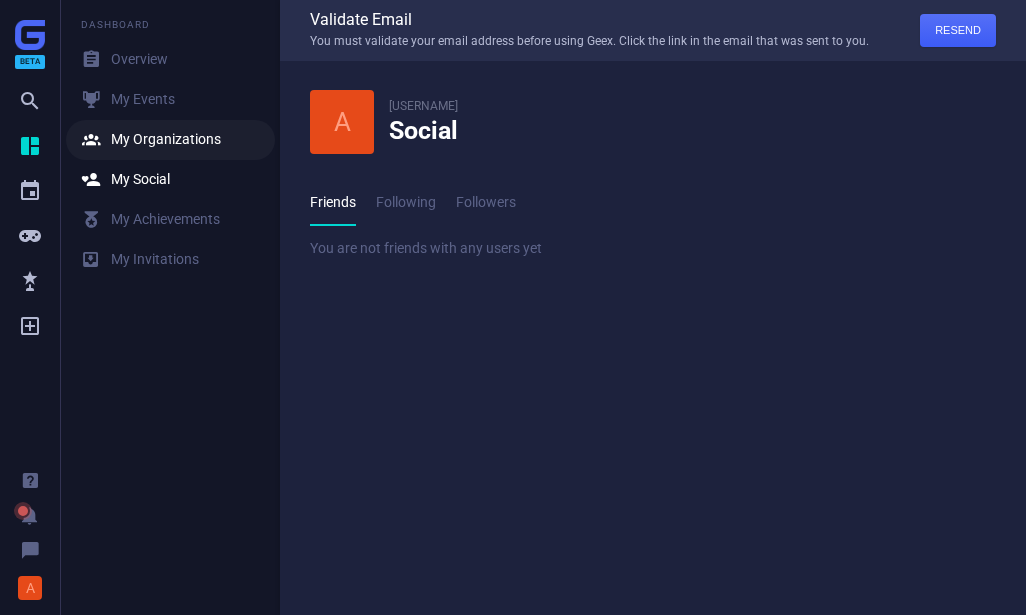 click on " My Organizations" at bounding box center [151, 140] 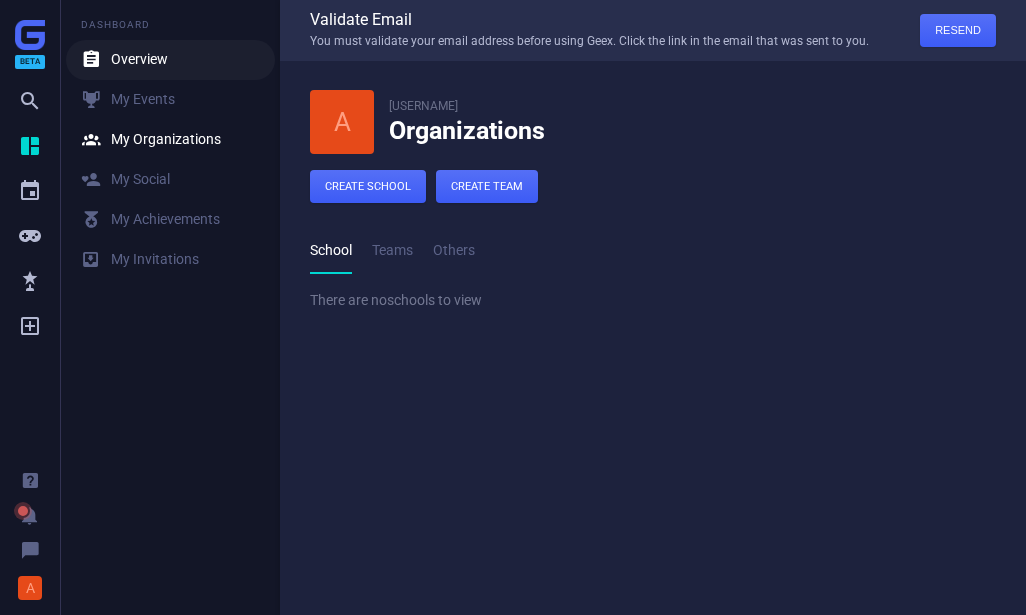 click on " Overview" at bounding box center (170, 60) 